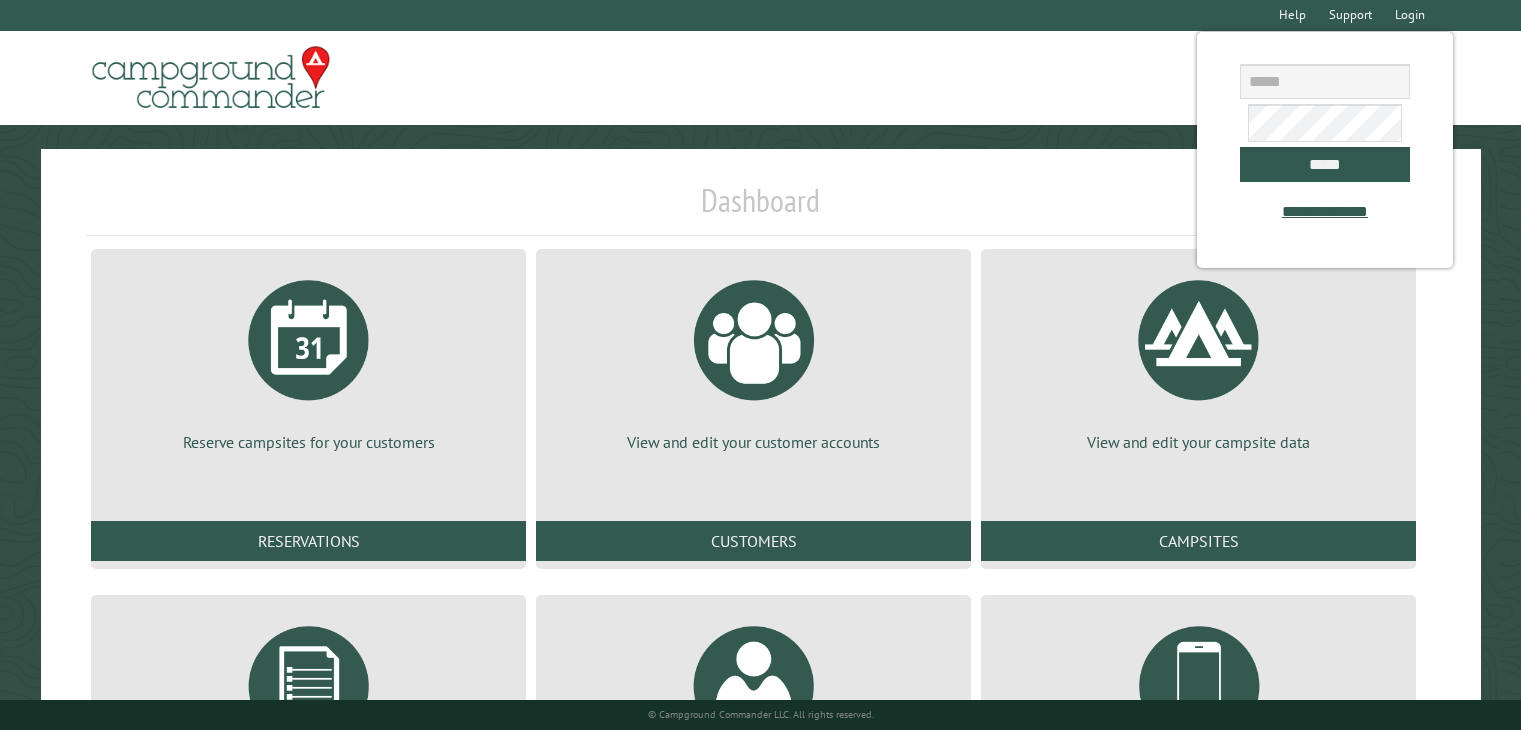 scroll, scrollTop: 0, scrollLeft: 0, axis: both 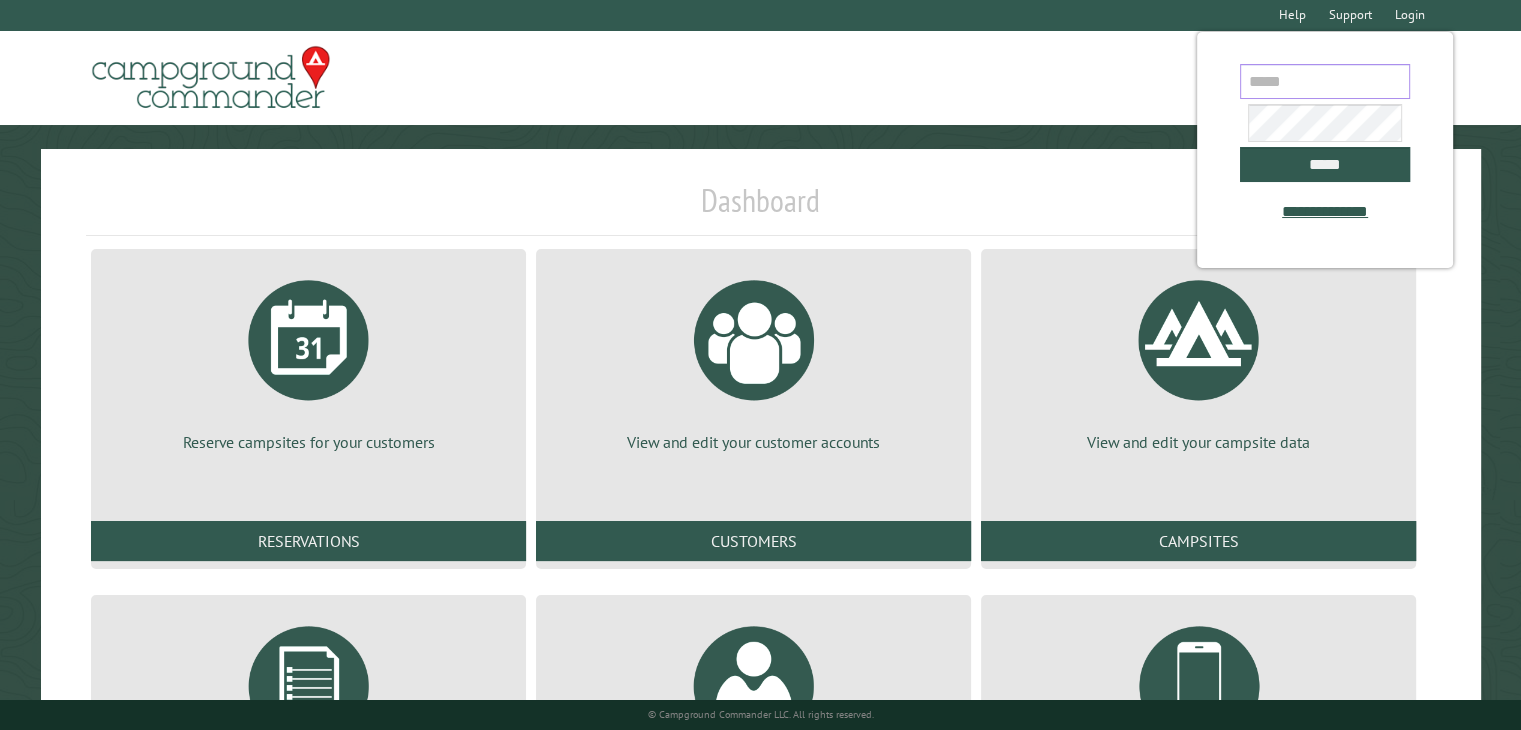 click at bounding box center [1325, 81] 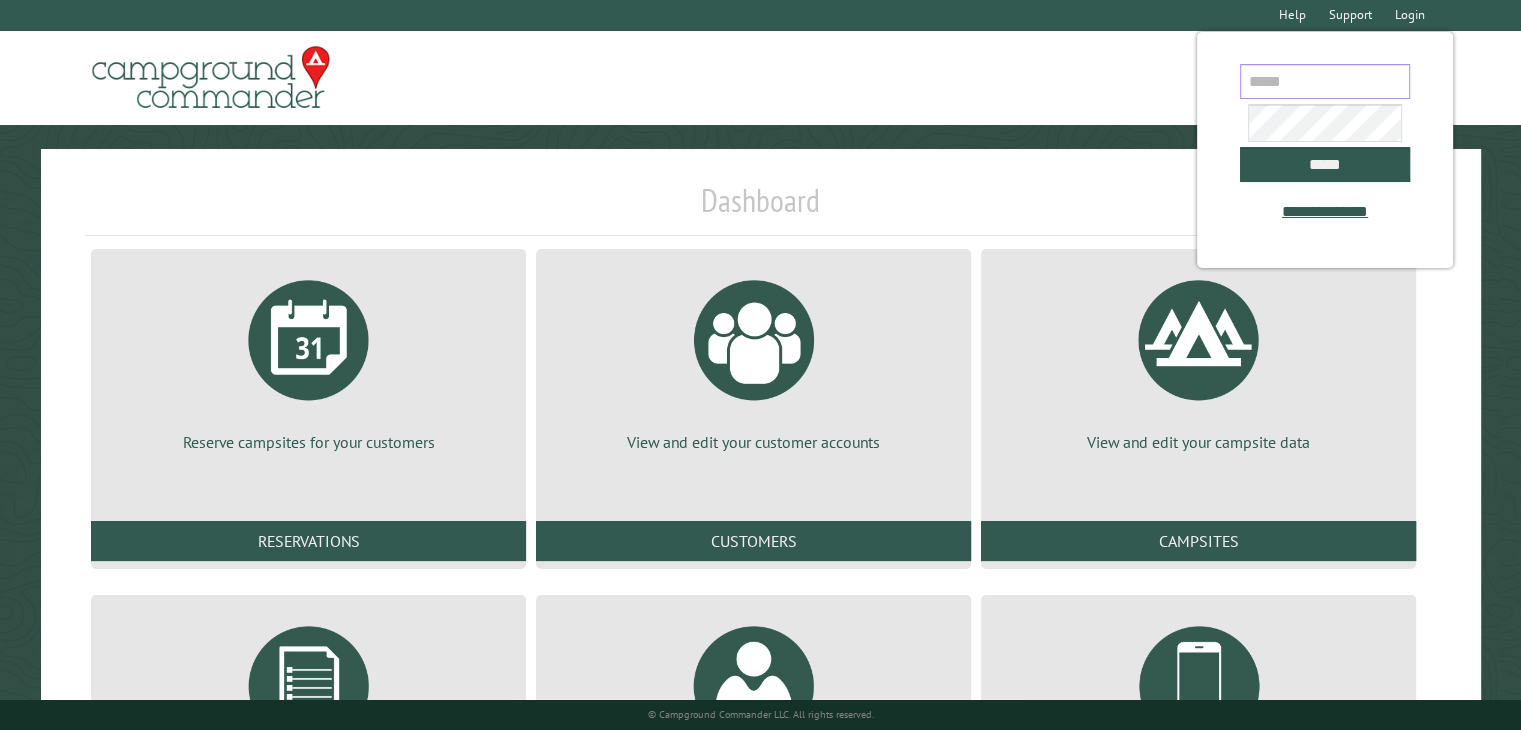 type on "**********" 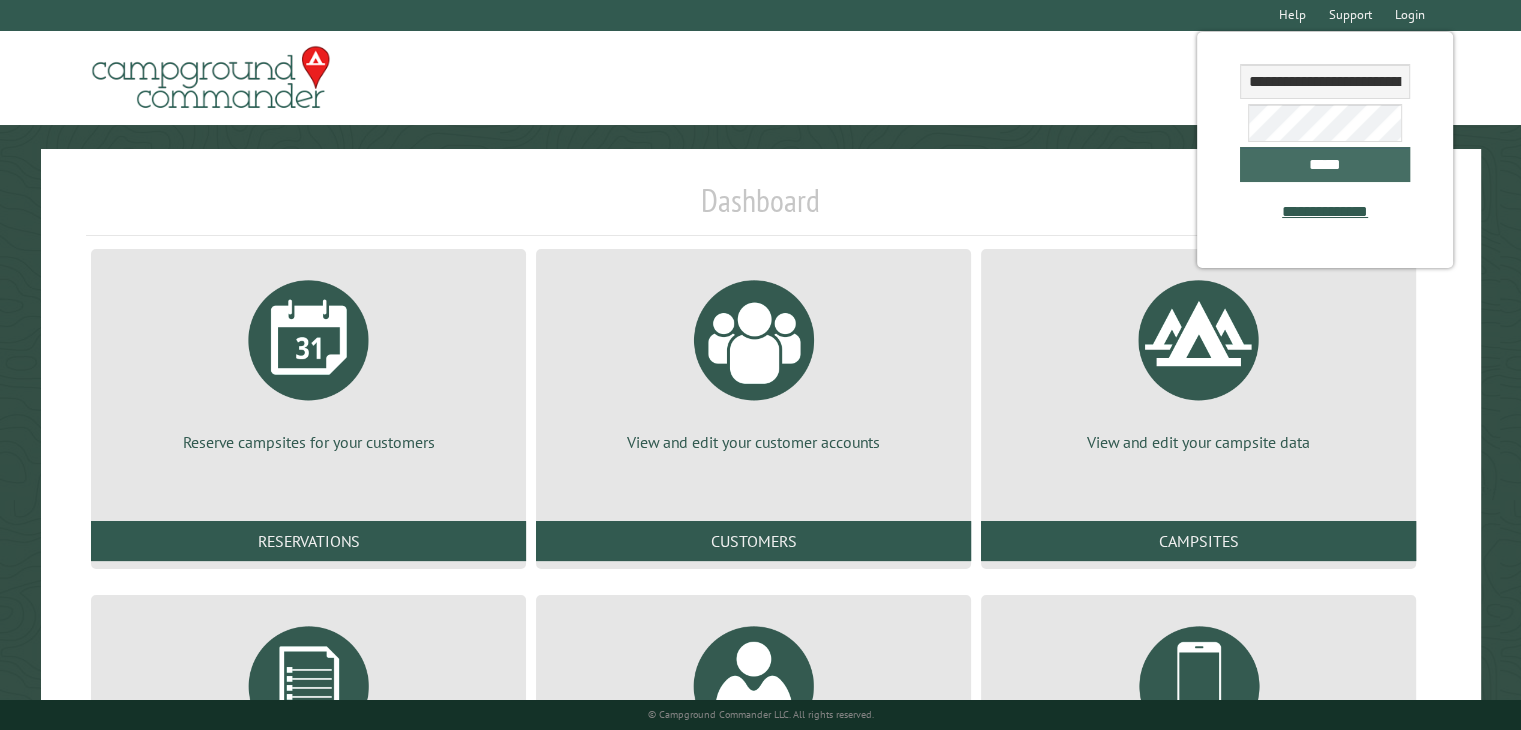 click on "*****" at bounding box center (1325, 164) 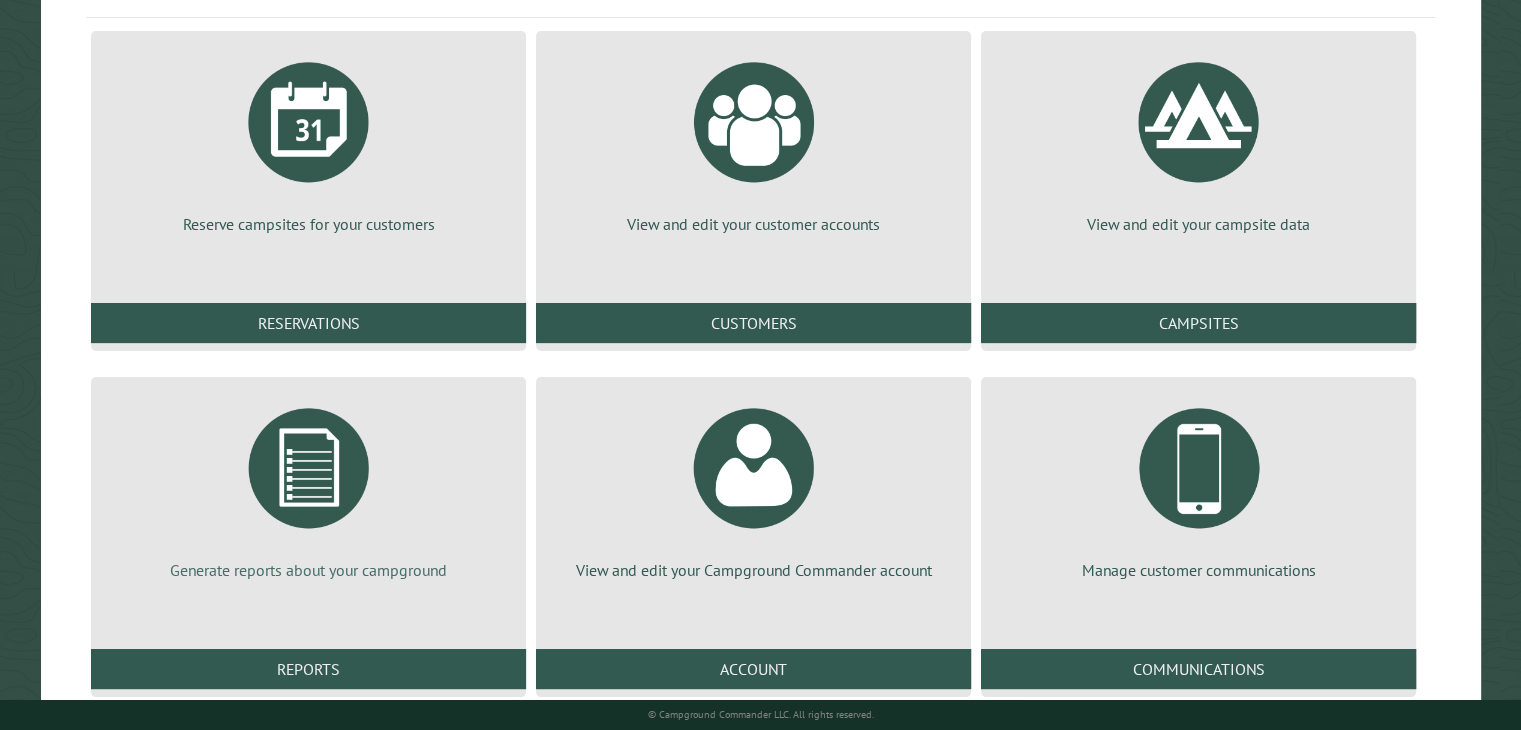scroll, scrollTop: 272, scrollLeft: 0, axis: vertical 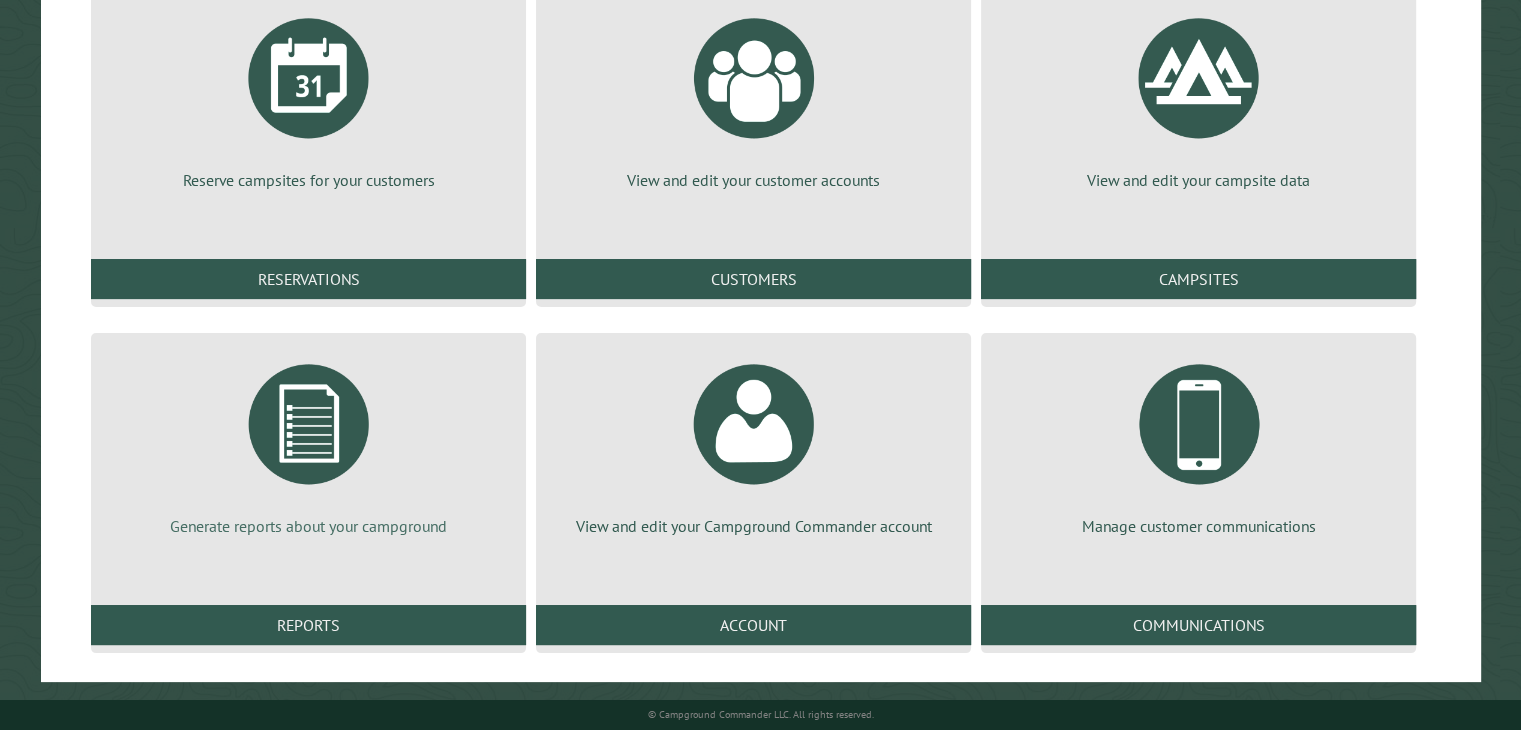 click at bounding box center (309, 424) 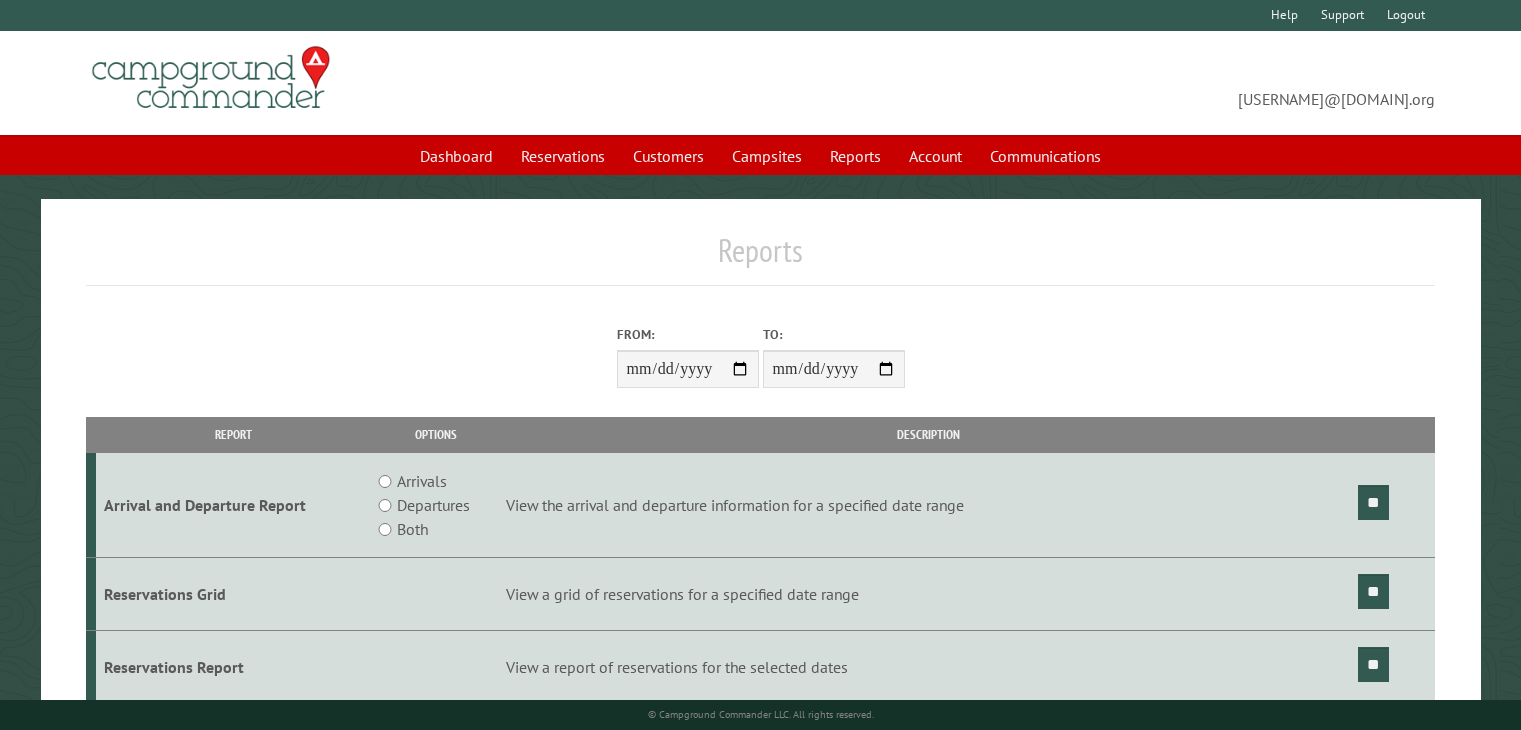 scroll, scrollTop: 0, scrollLeft: 0, axis: both 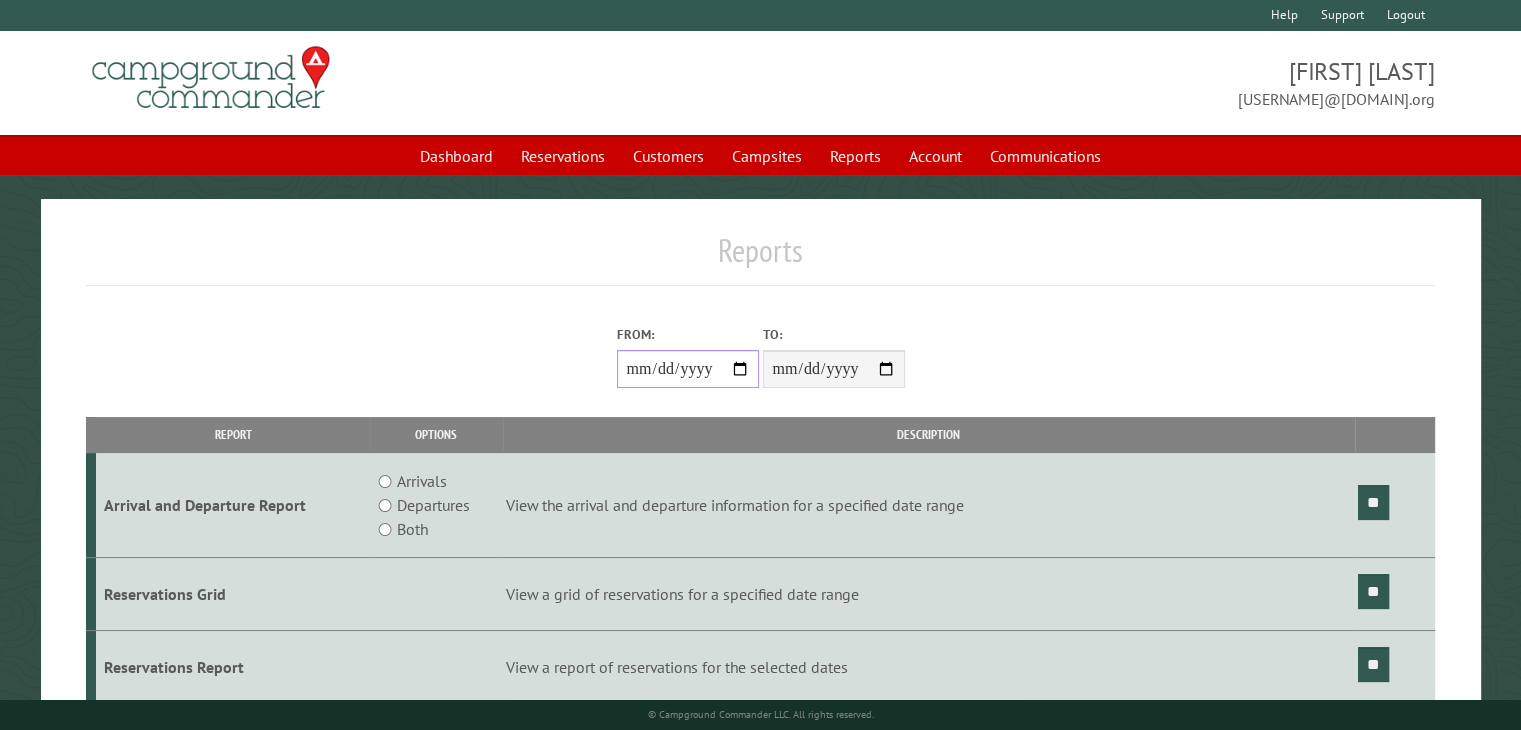click on "From:" at bounding box center (688, 369) 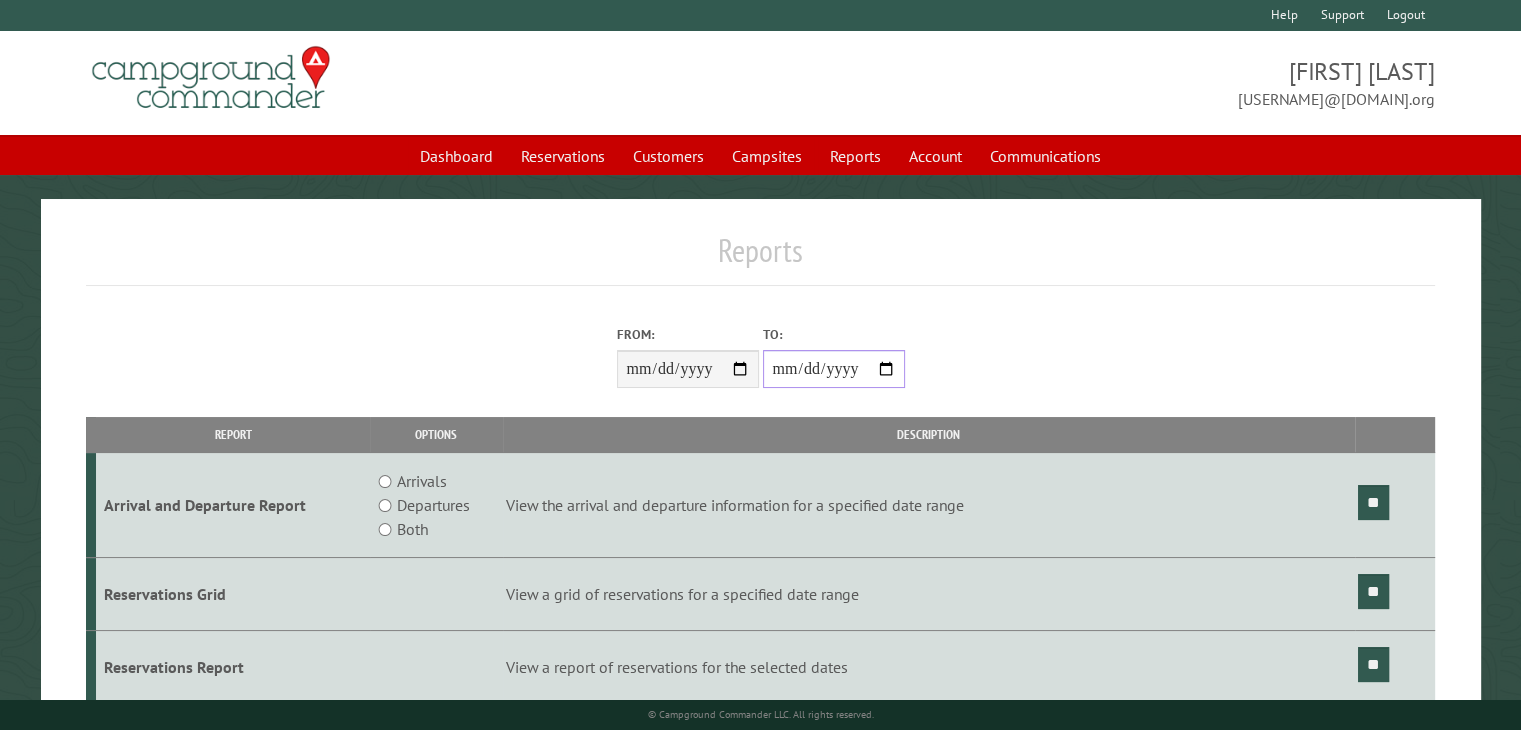 click on "**********" at bounding box center [834, 369] 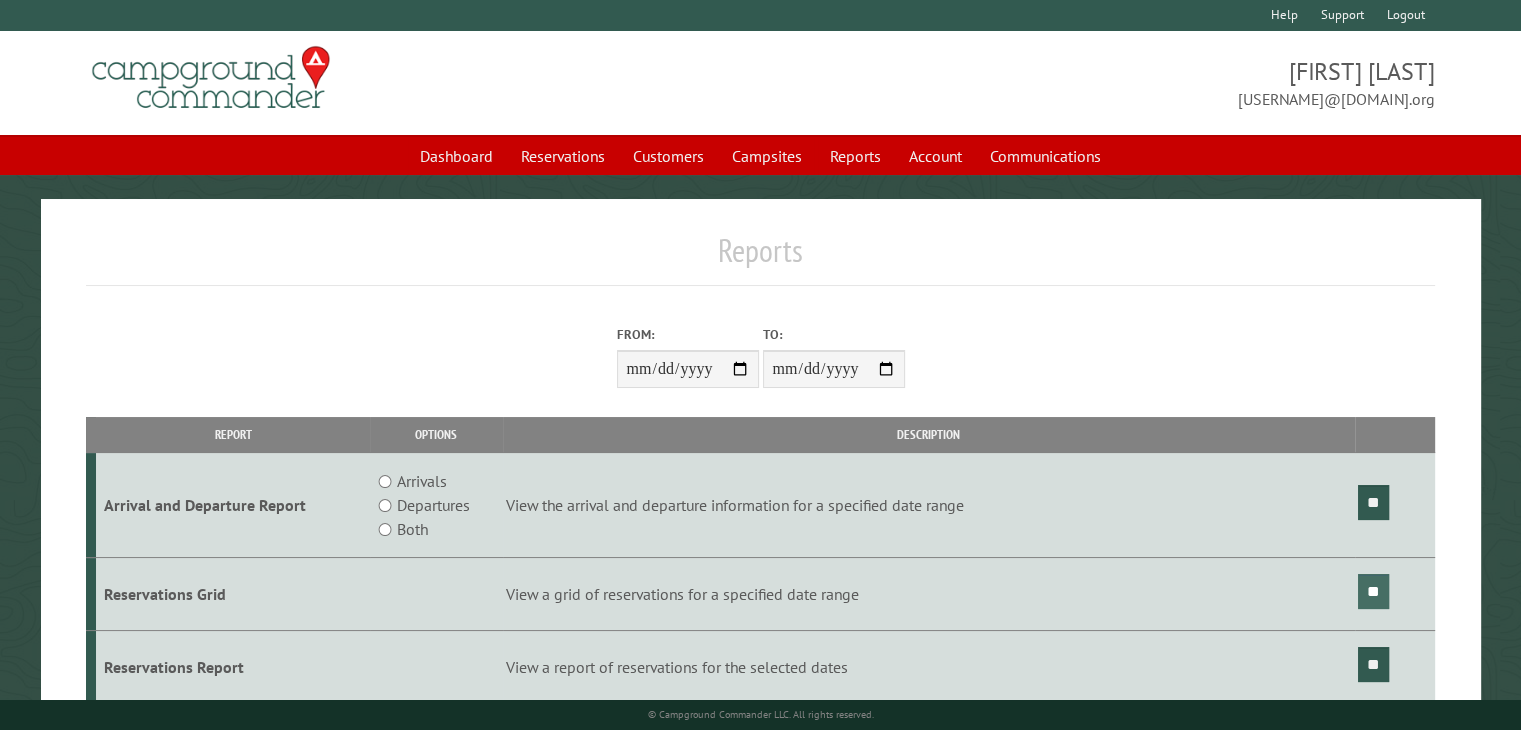 click on "**" at bounding box center (1373, 591) 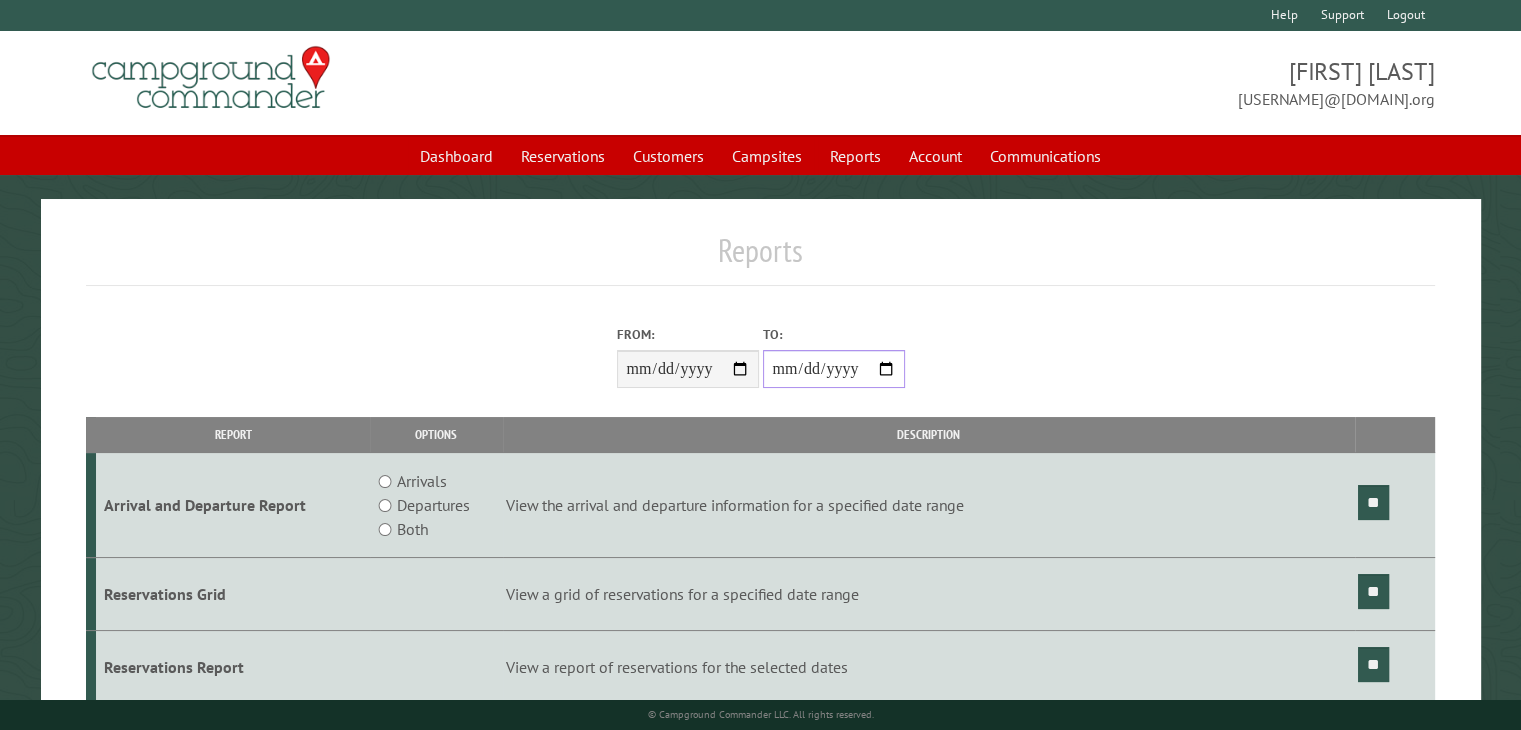 drag, startPoint x: 892, startPoint y: 372, endPoint x: 904, endPoint y: 373, distance: 12.0415945 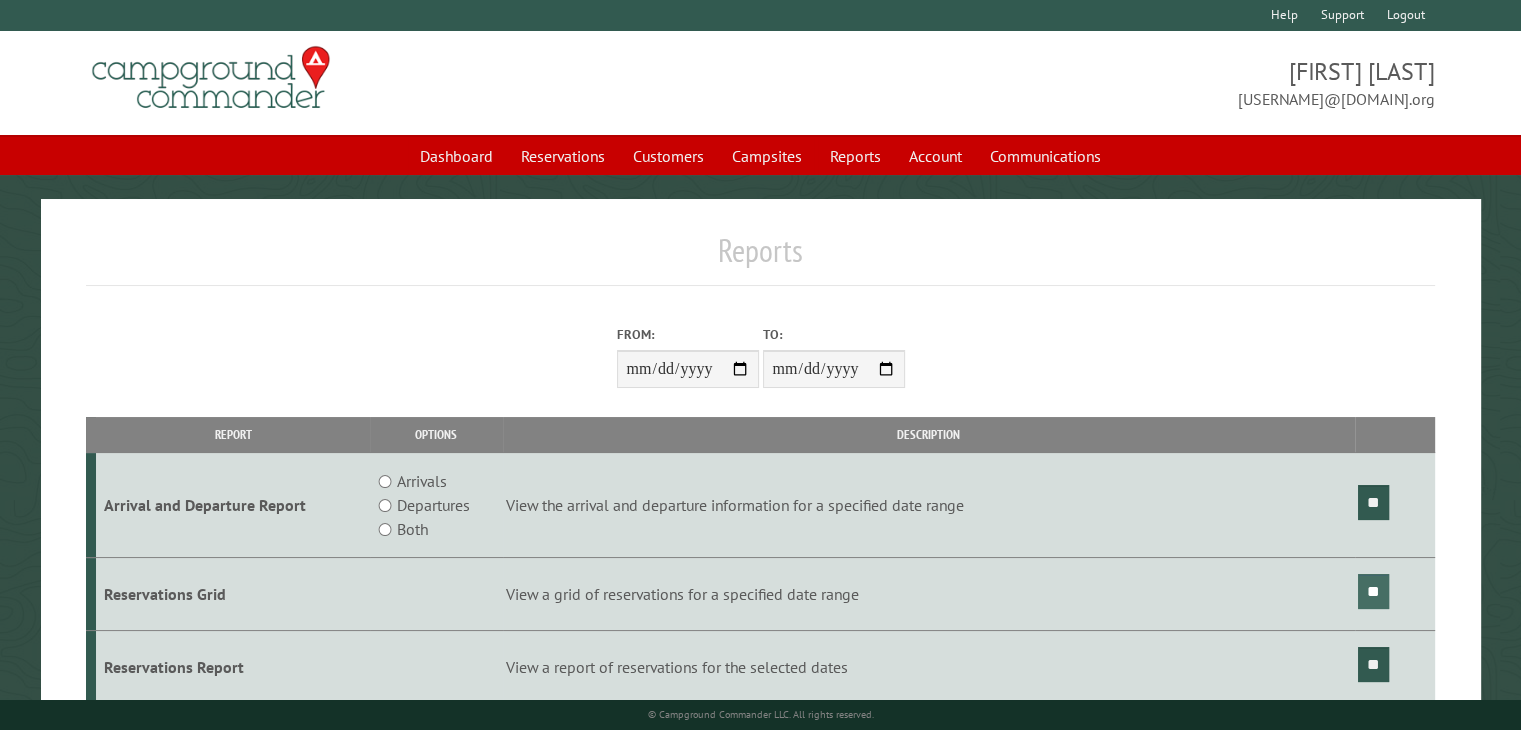 click on "**" at bounding box center (1373, 591) 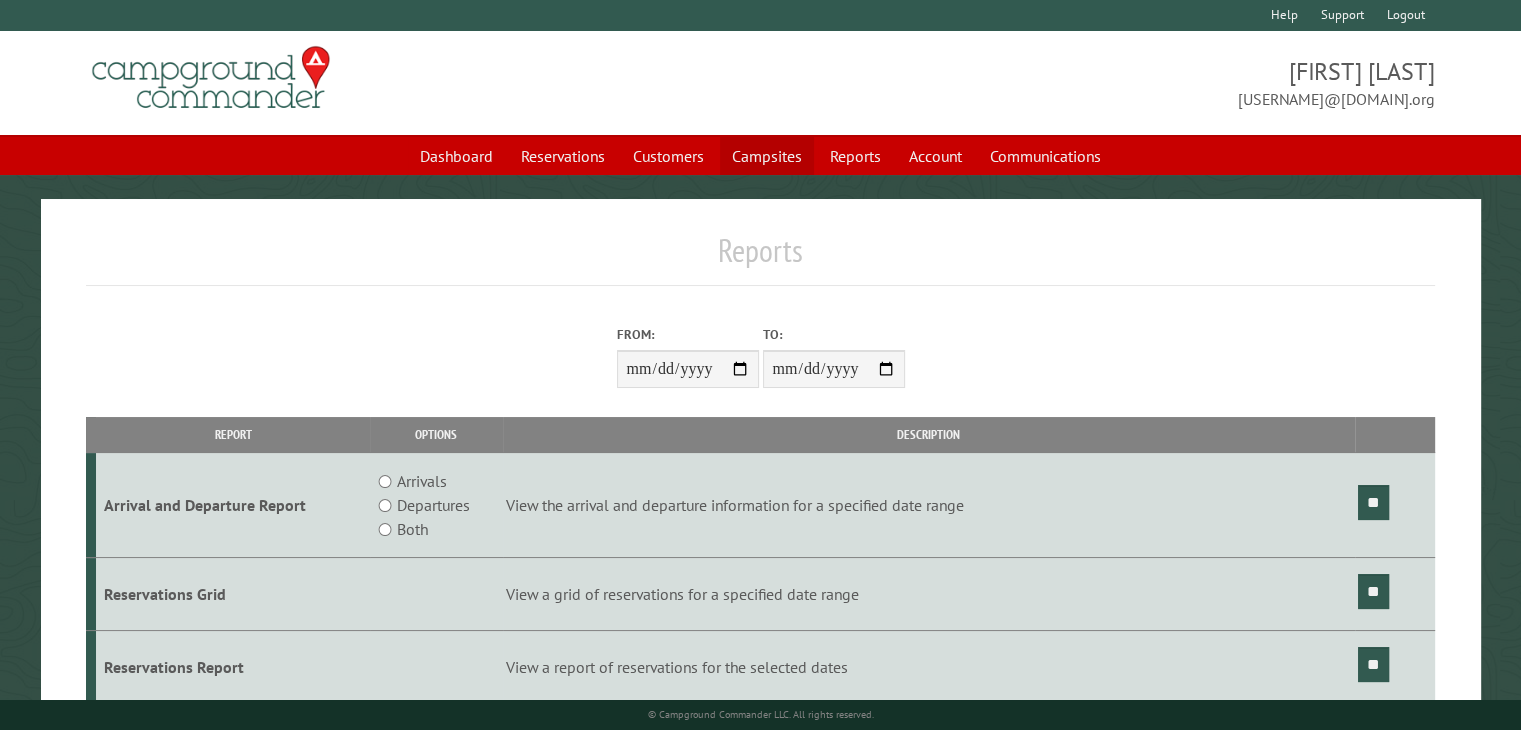 click on "Campsites" at bounding box center (767, 156) 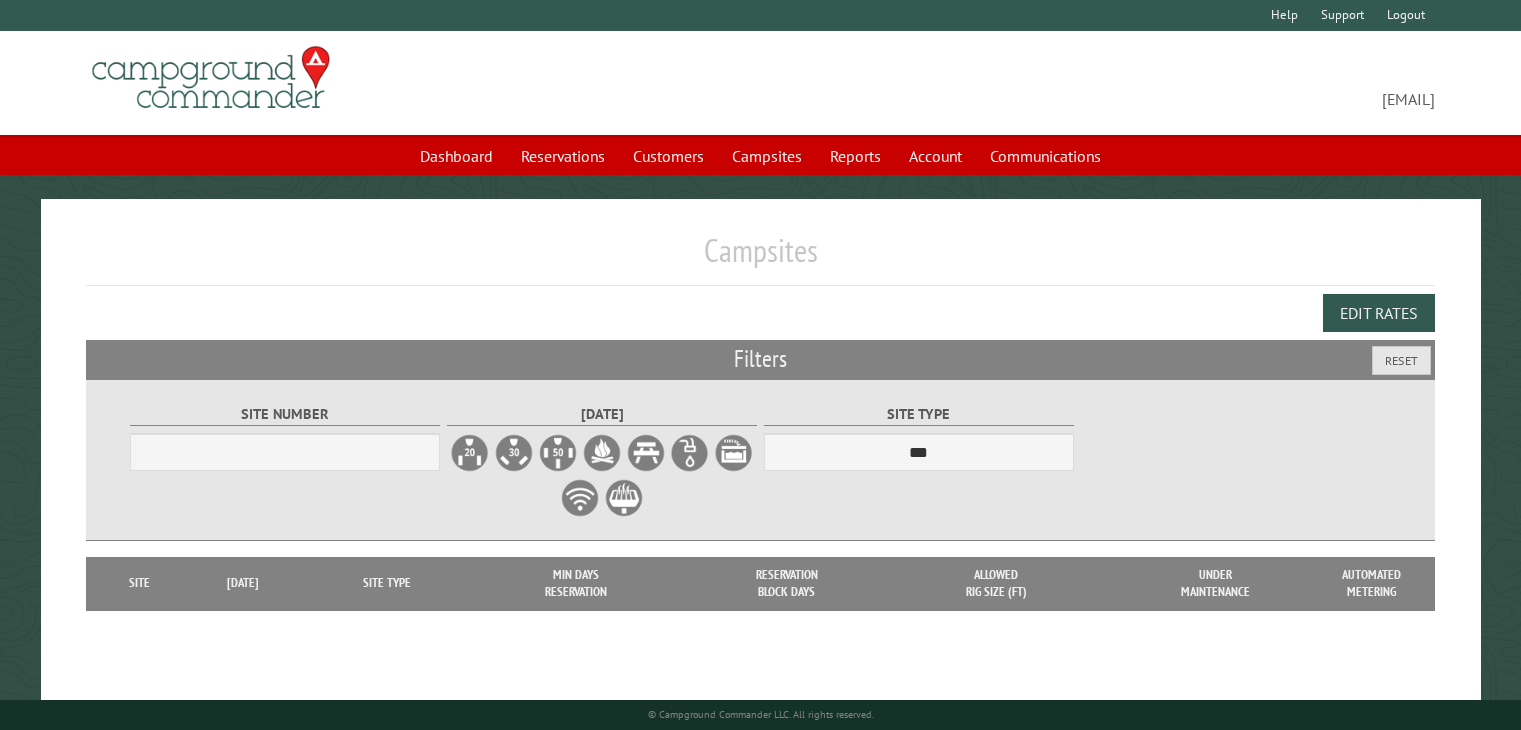 scroll, scrollTop: 0, scrollLeft: 0, axis: both 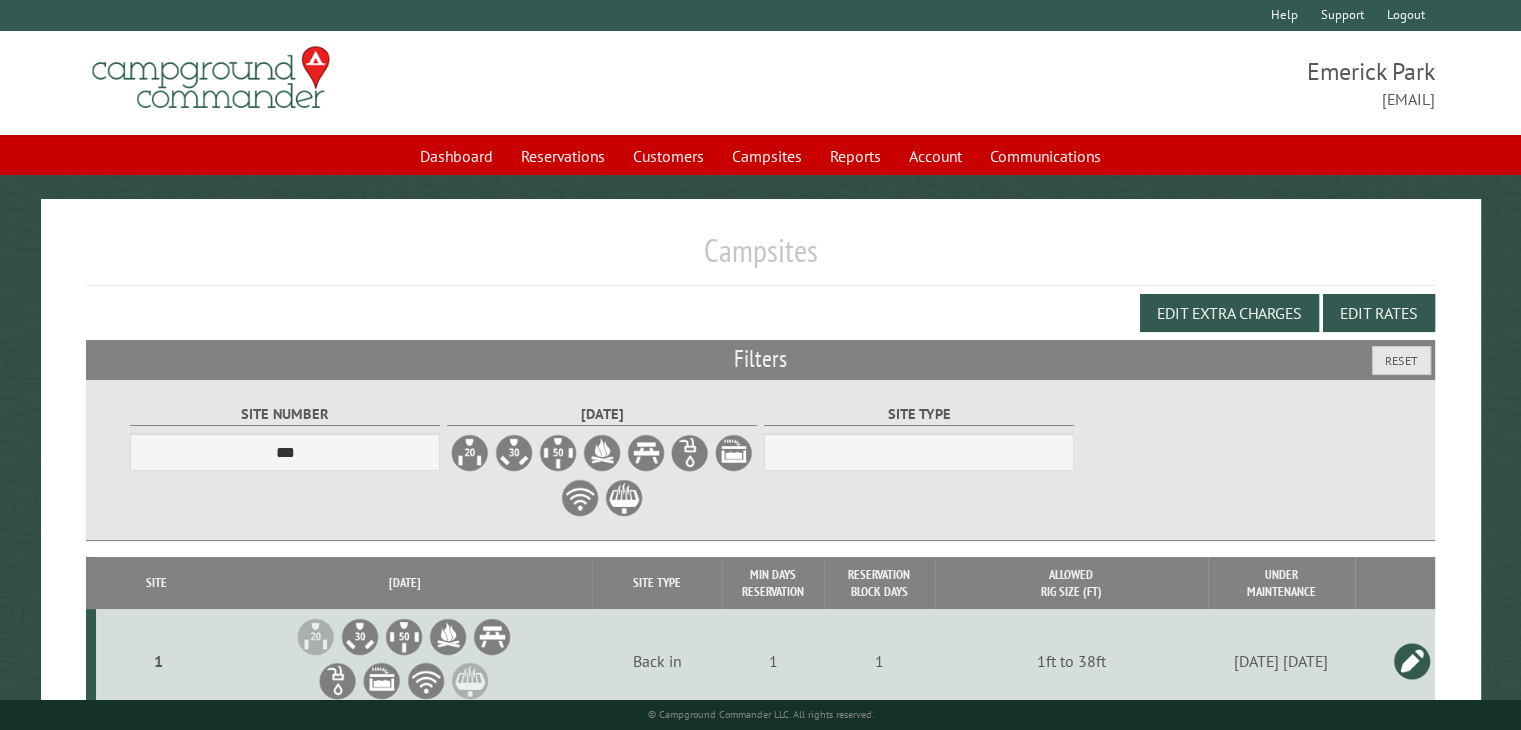 select on "***" 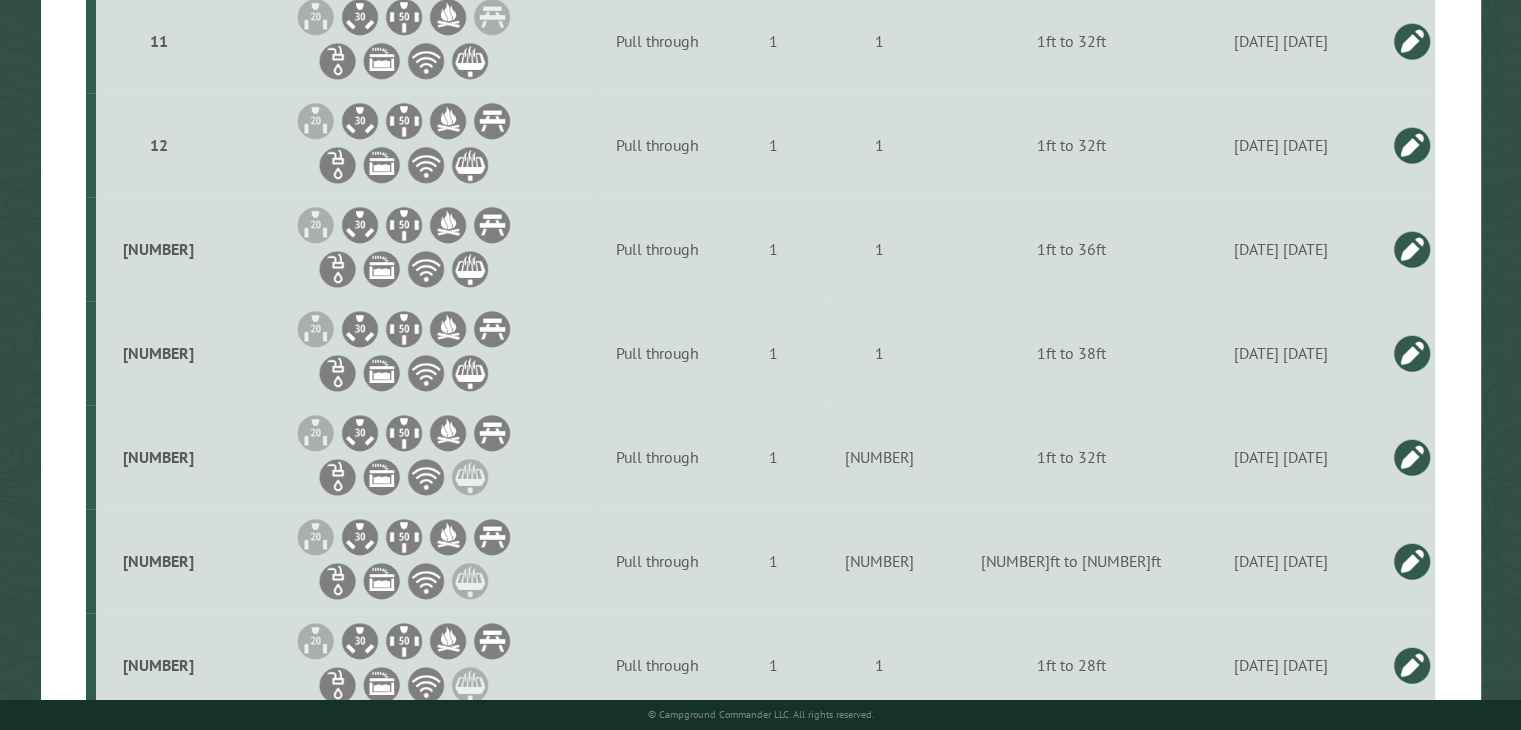 scroll, scrollTop: 1700, scrollLeft: 0, axis: vertical 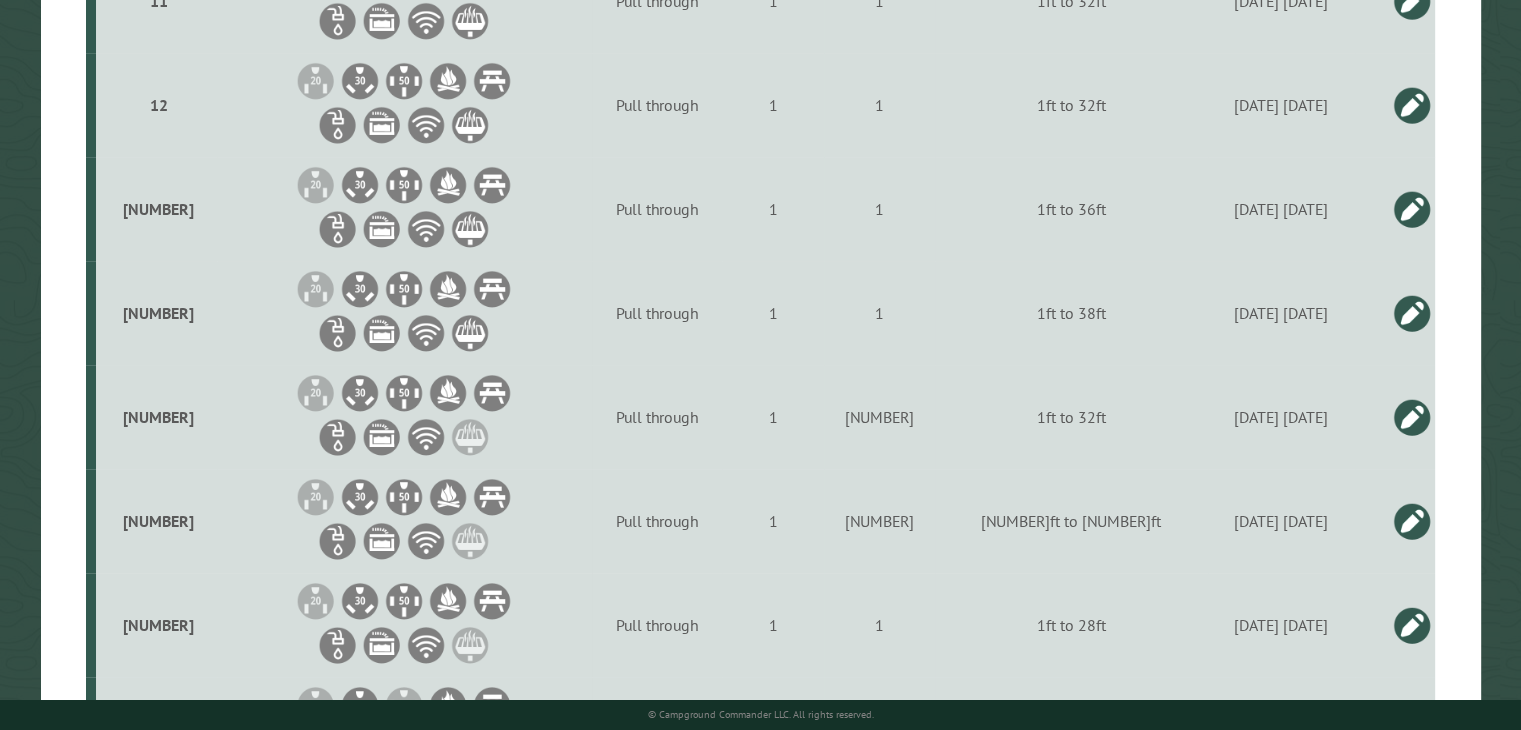 click at bounding box center [1412, 417] 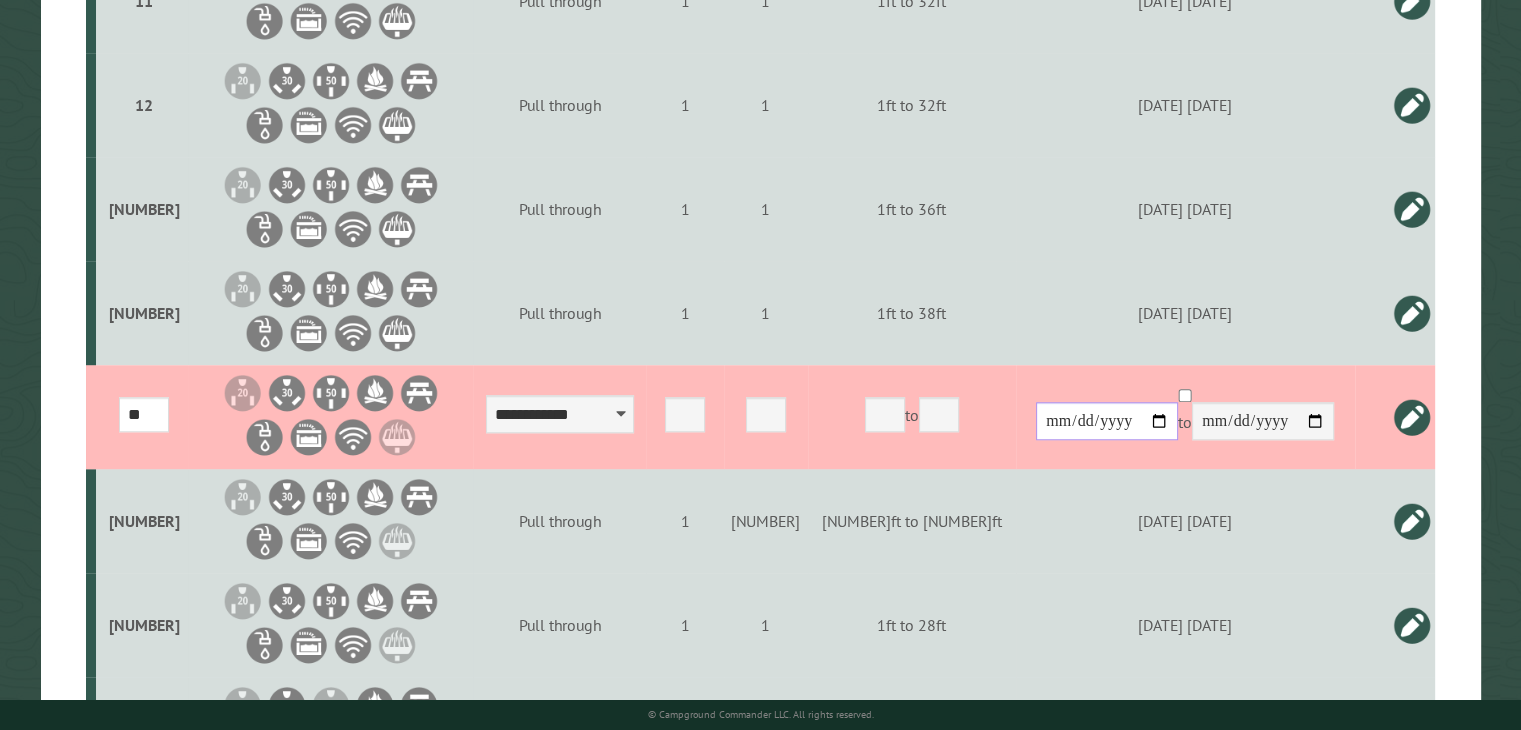 click on "**********" at bounding box center [1107, 421] 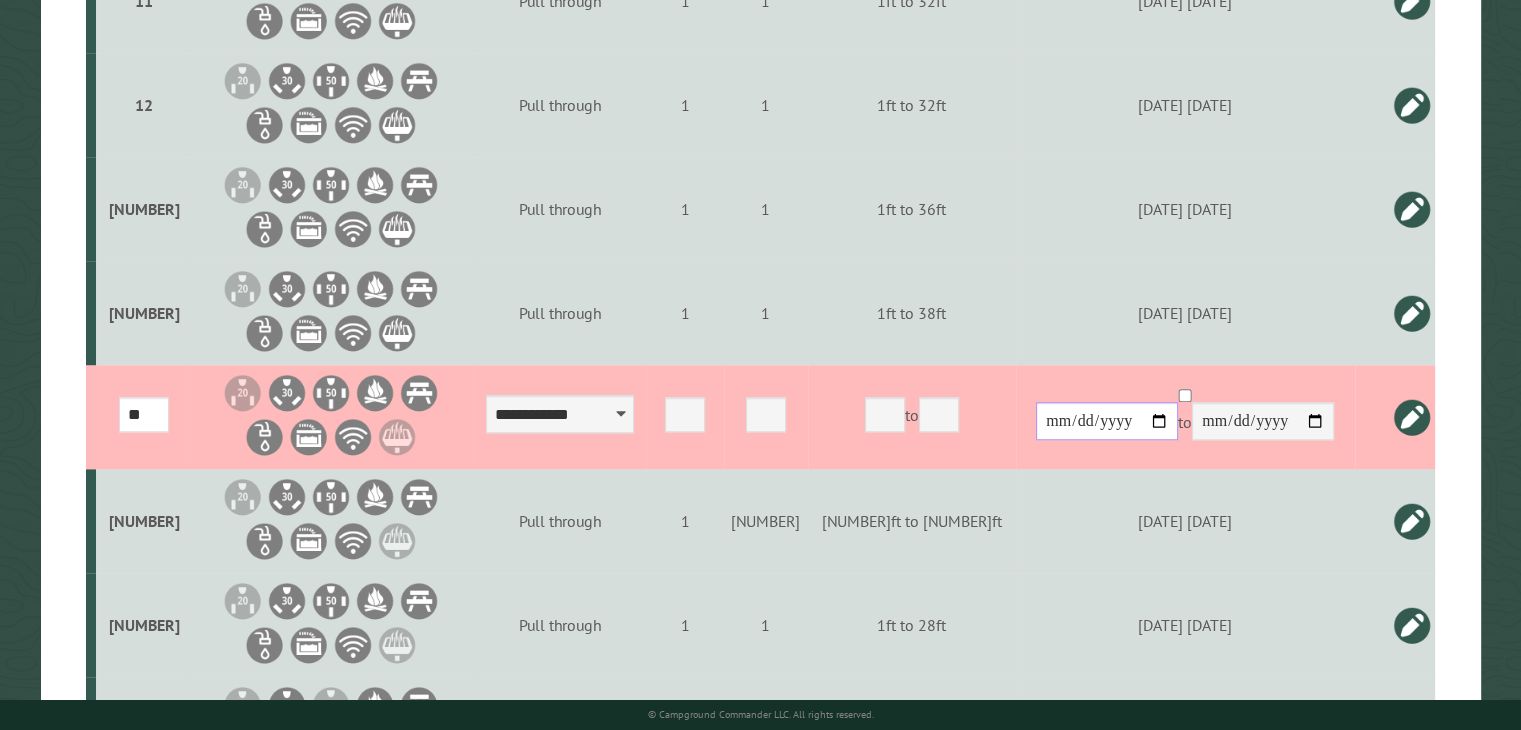 type on "**********" 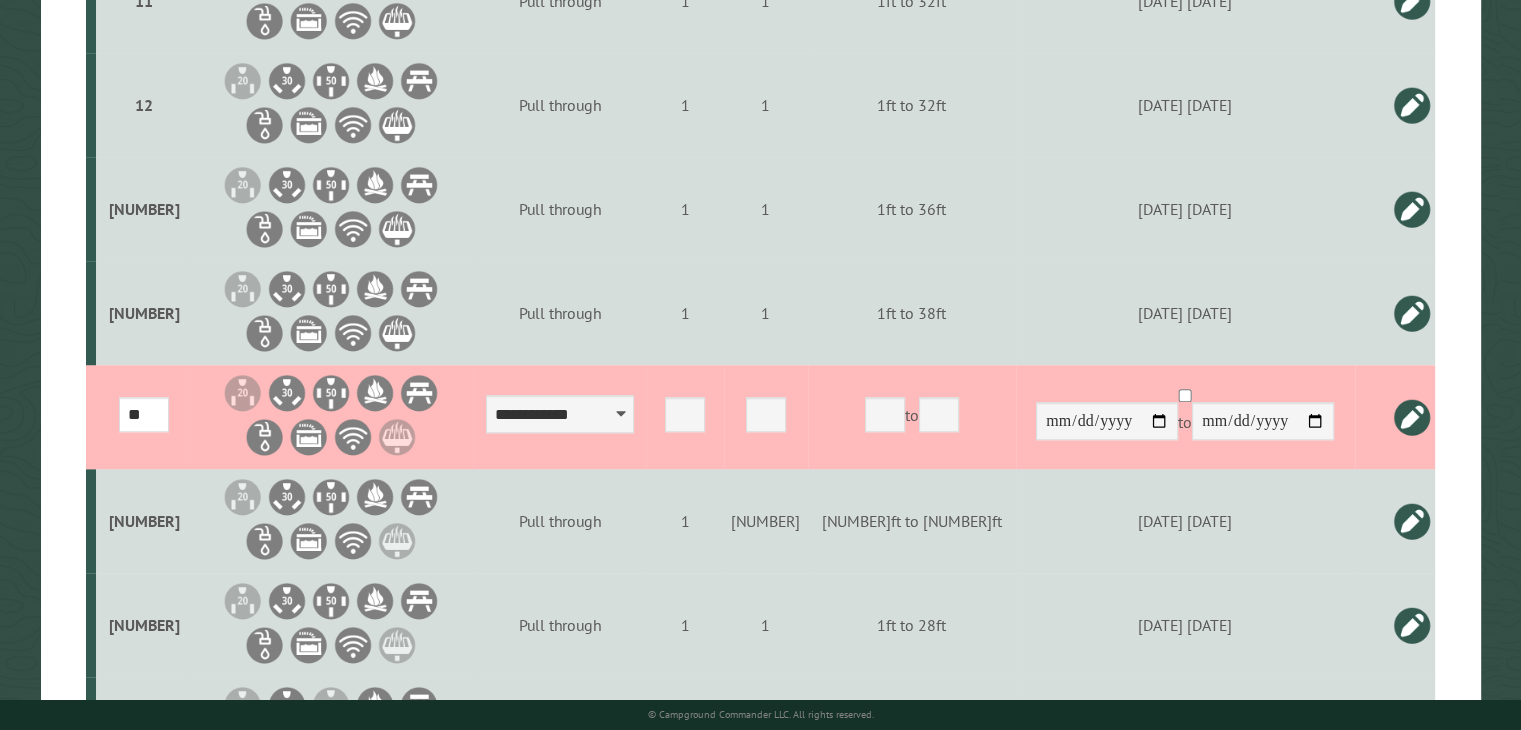 click at bounding box center (1412, 417) 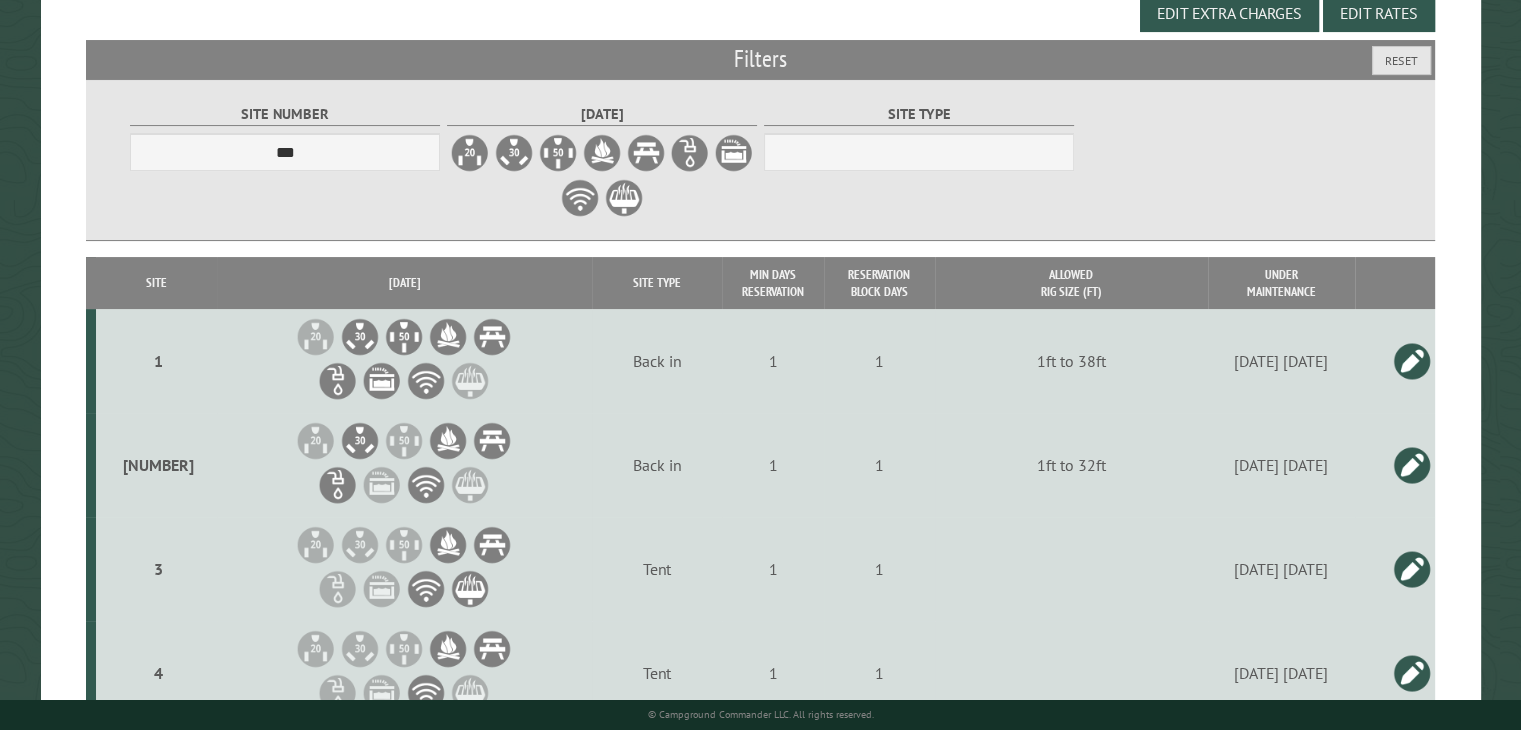 scroll, scrollTop: 0, scrollLeft: 0, axis: both 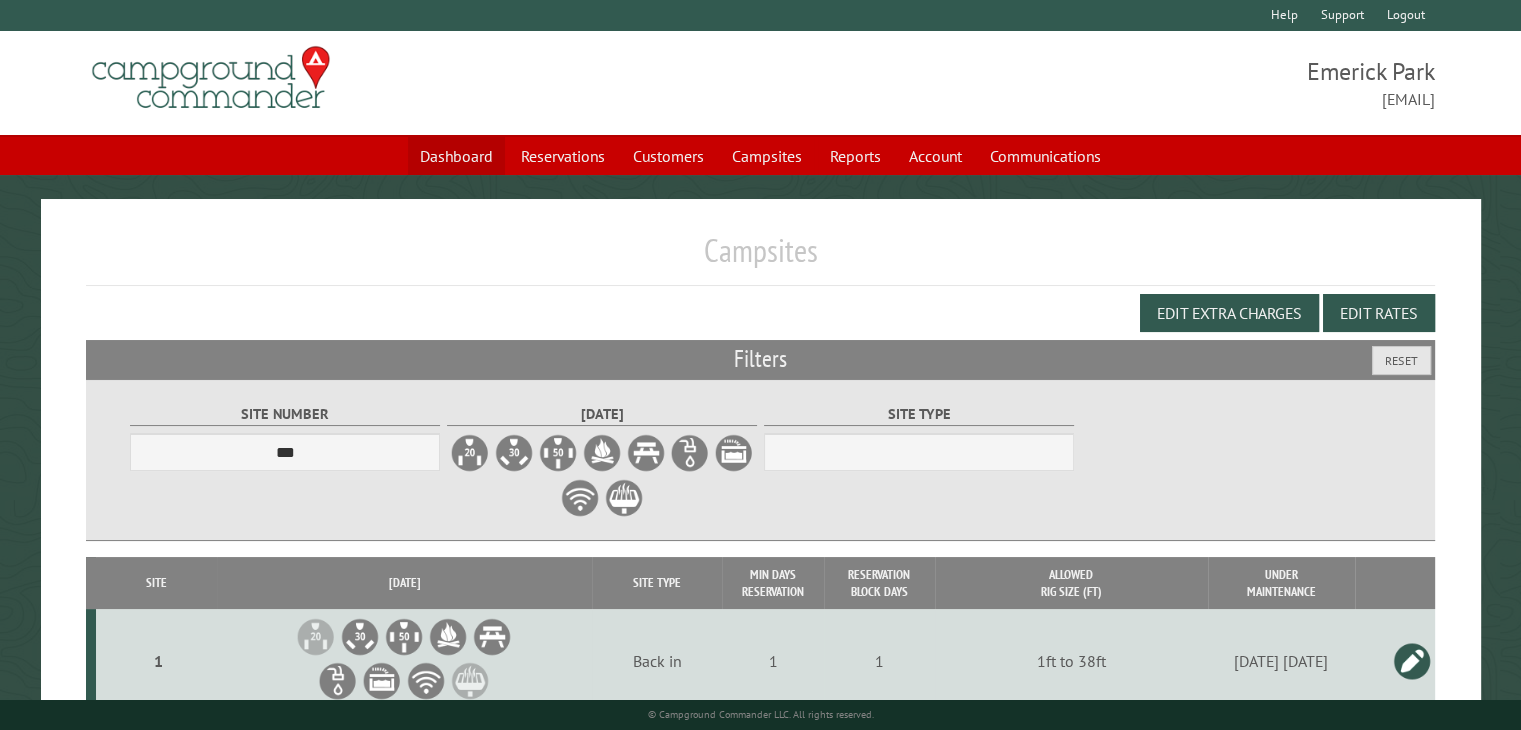 click on "Dashboard" at bounding box center (456, 156) 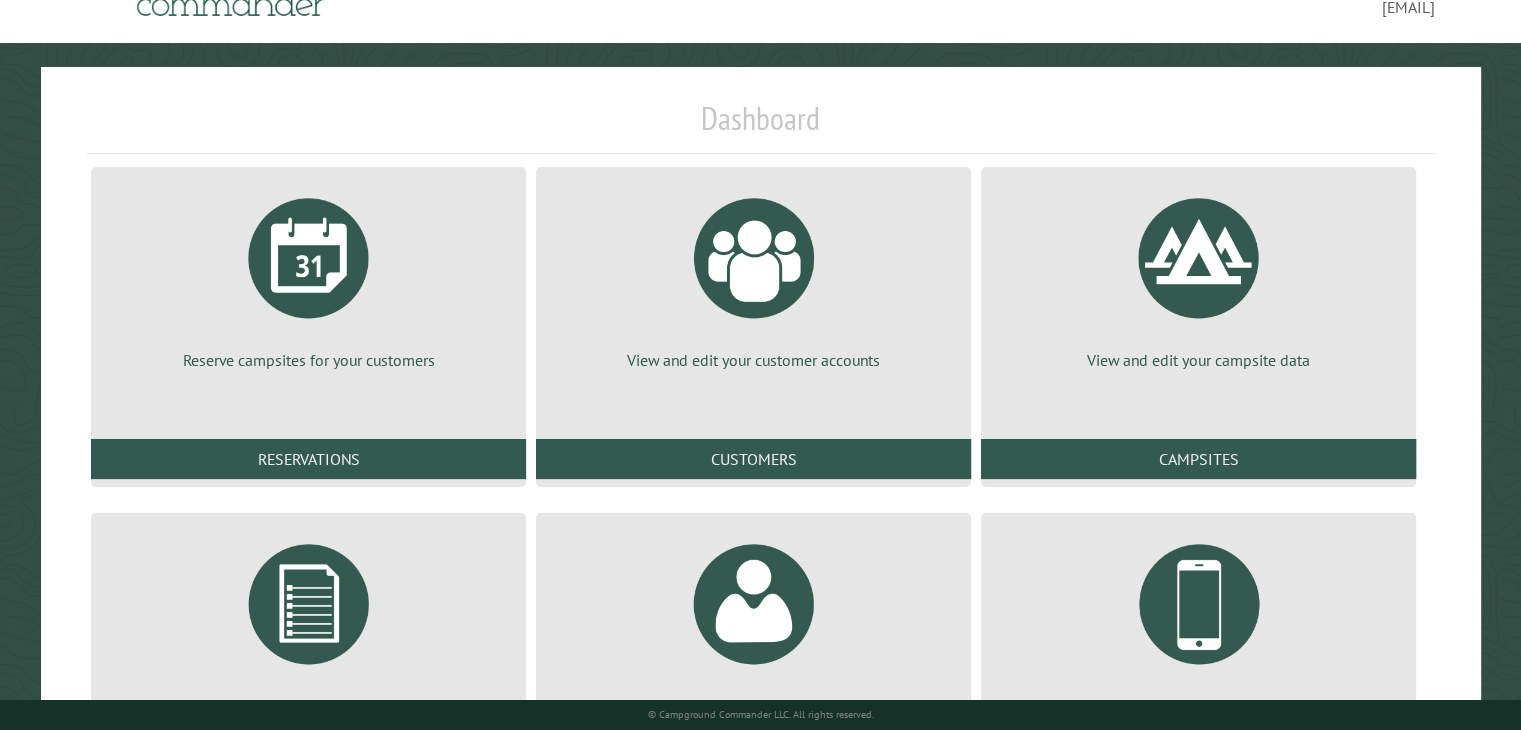 scroll, scrollTop: 272, scrollLeft: 0, axis: vertical 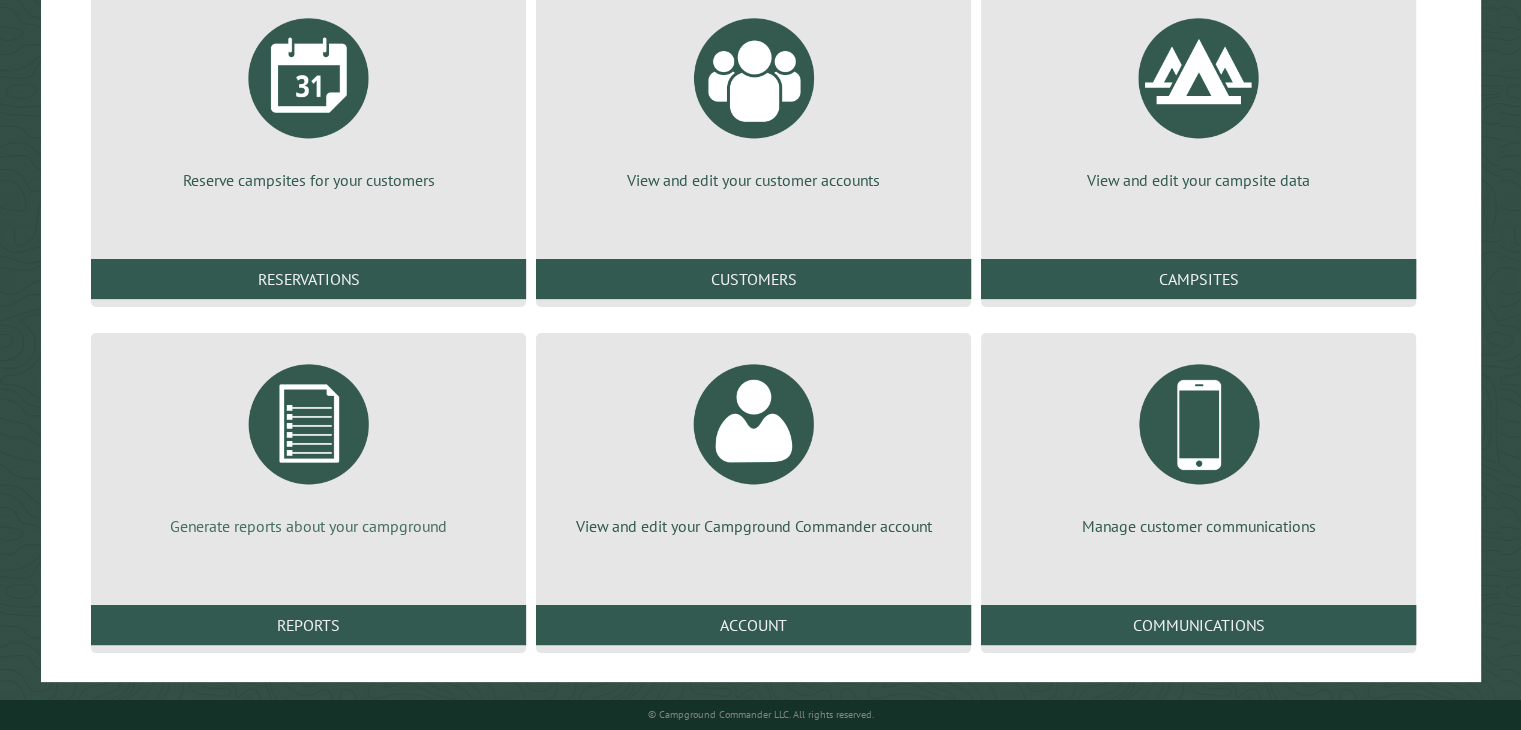 click at bounding box center (309, 424) 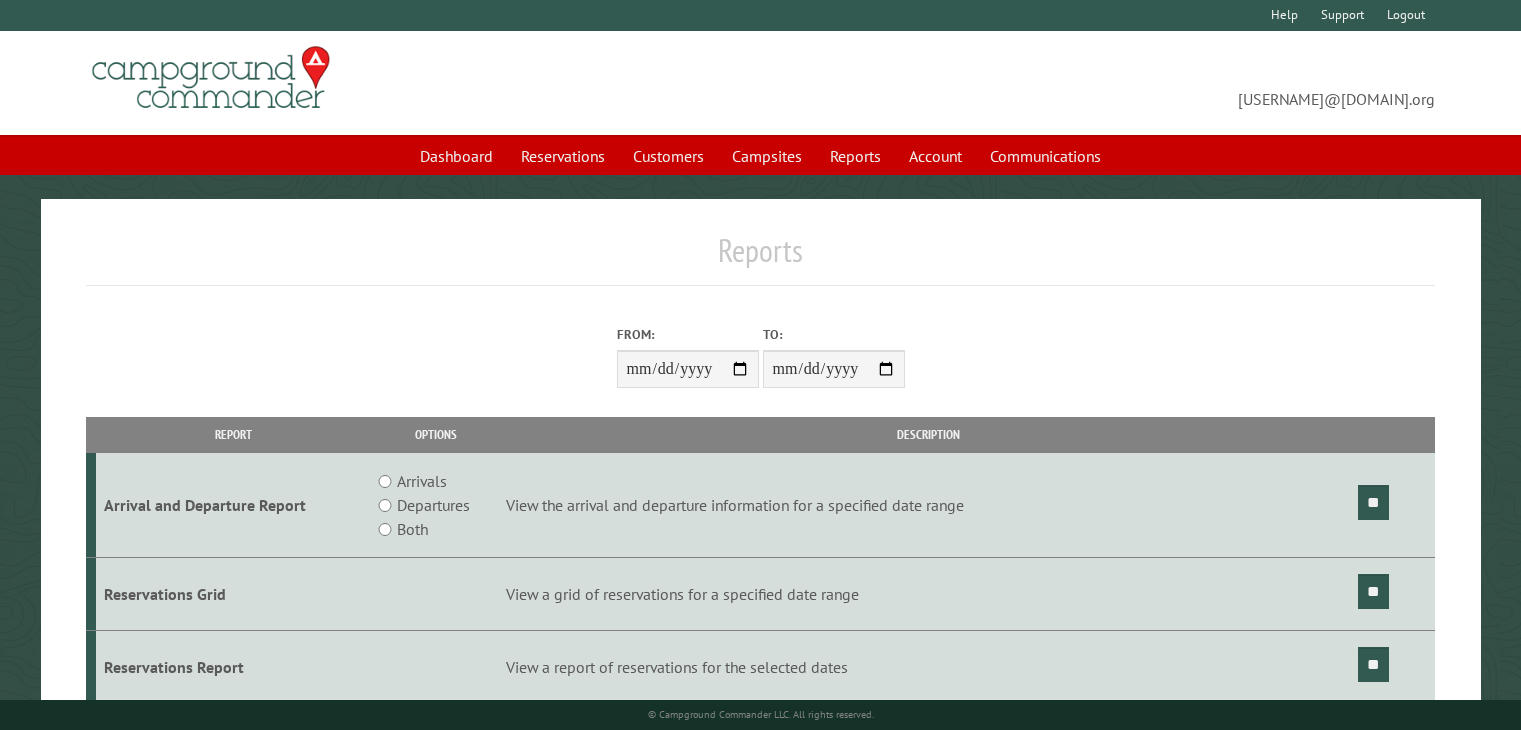 scroll, scrollTop: 0, scrollLeft: 0, axis: both 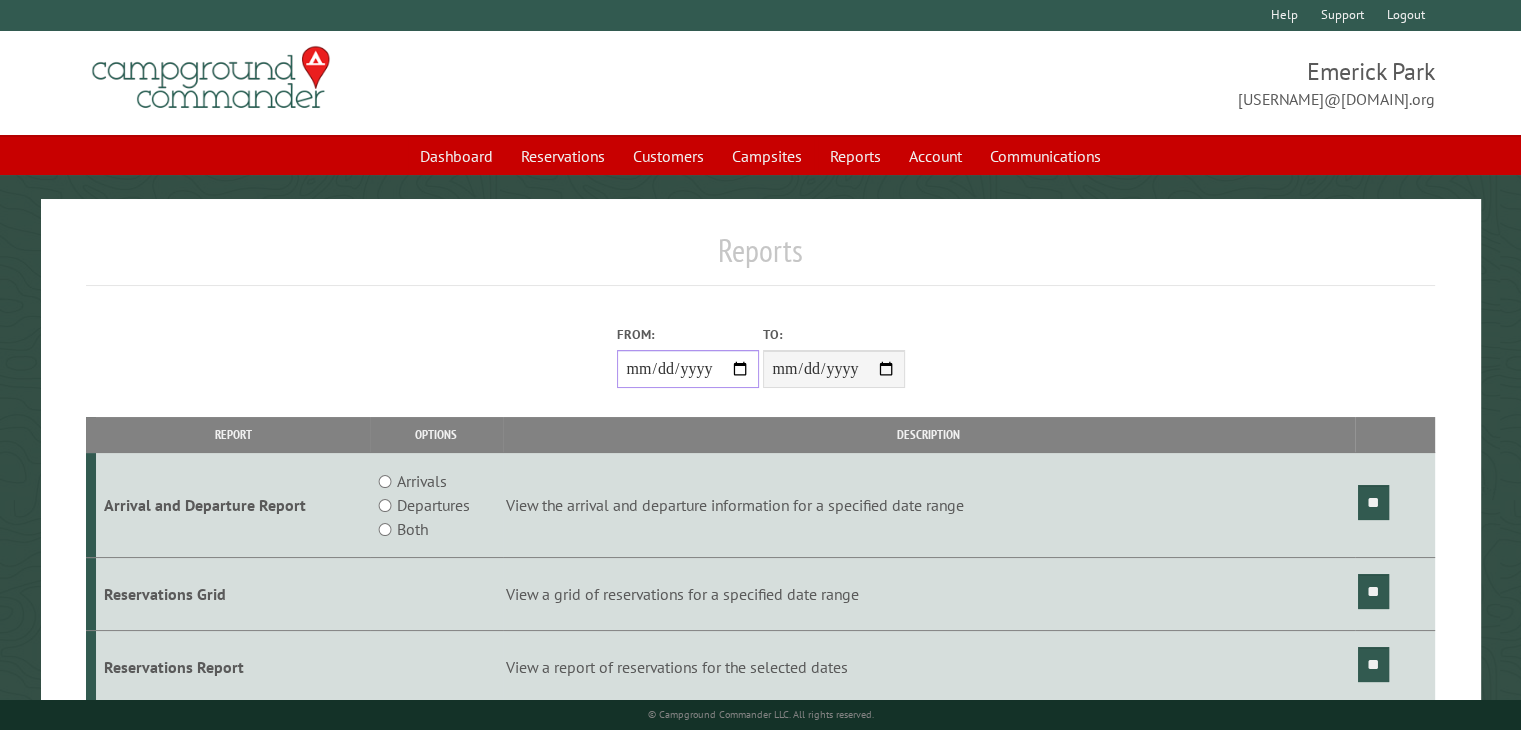 click on "From:" at bounding box center (688, 369) 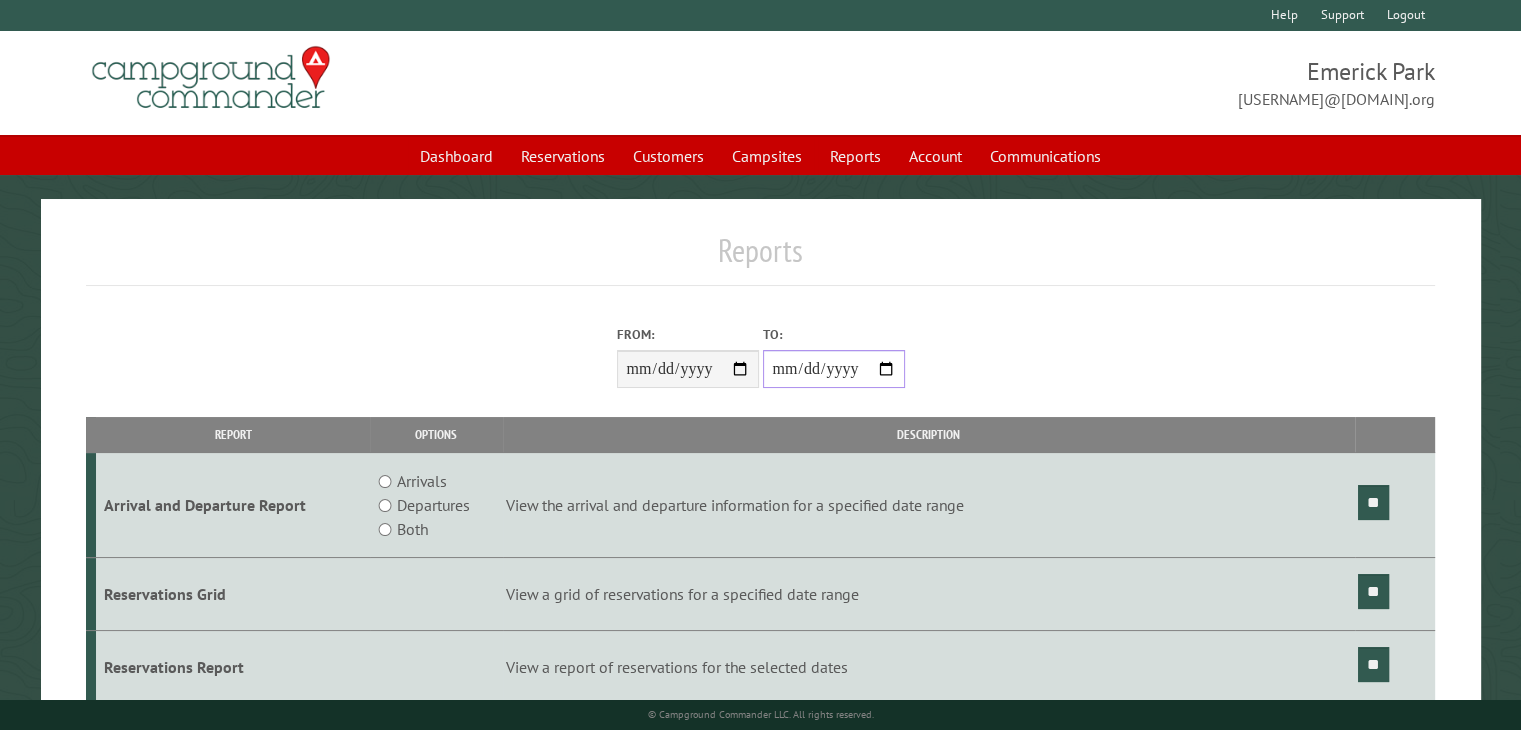 click on "**********" at bounding box center [834, 369] 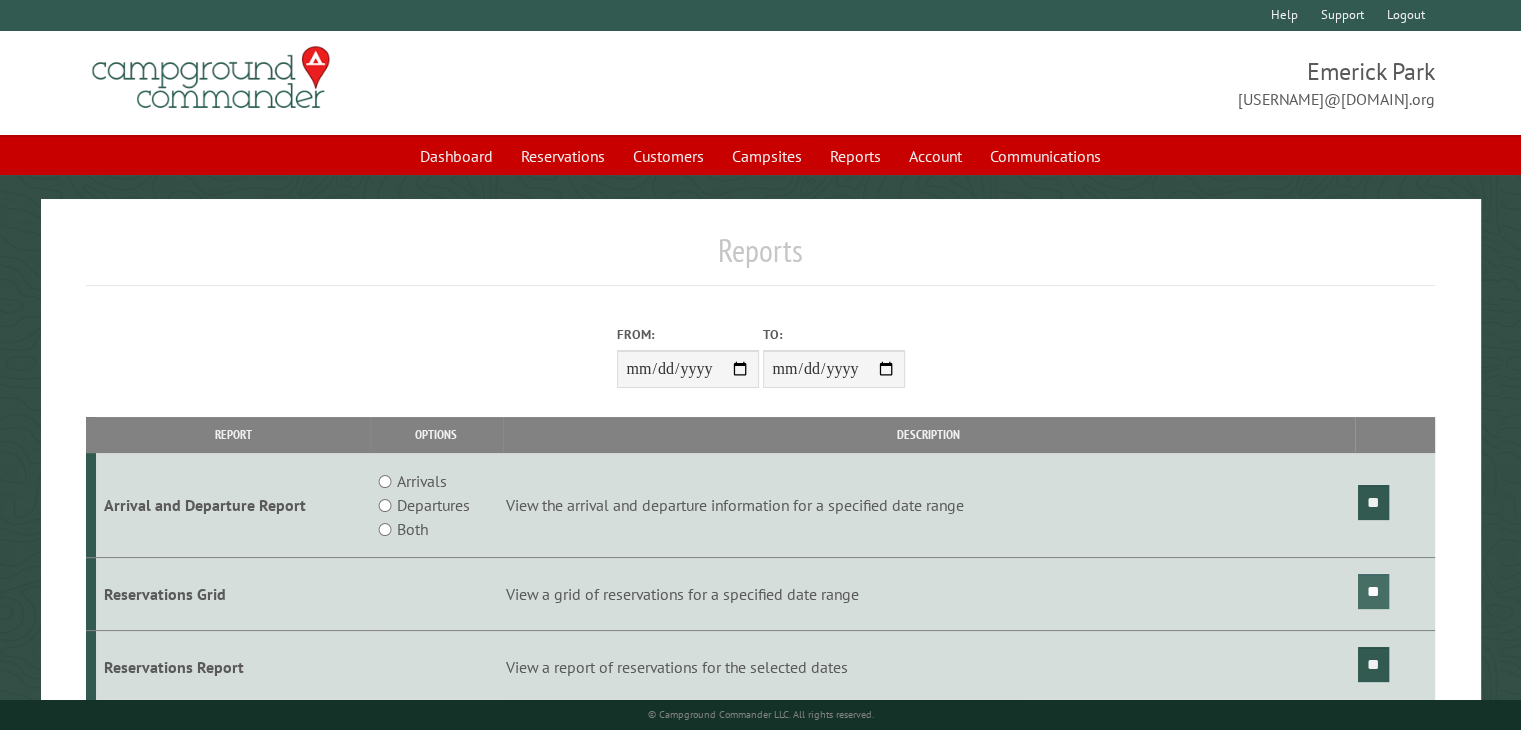 click on "**" at bounding box center (1373, 591) 